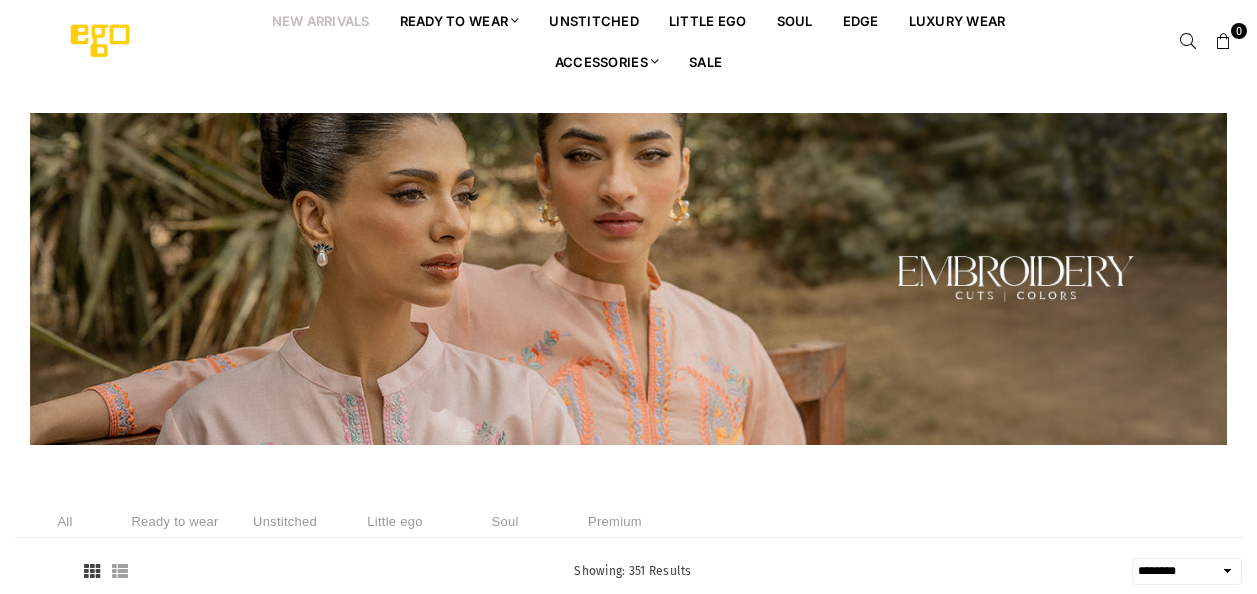 select on "******" 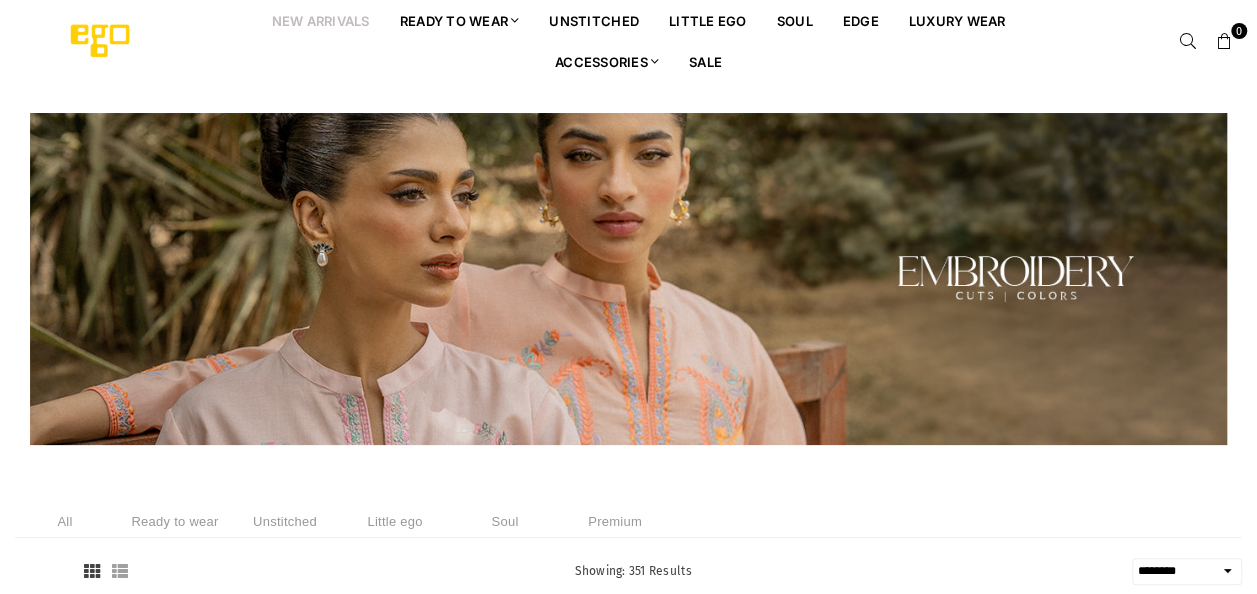 scroll, scrollTop: 0, scrollLeft: 0, axis: both 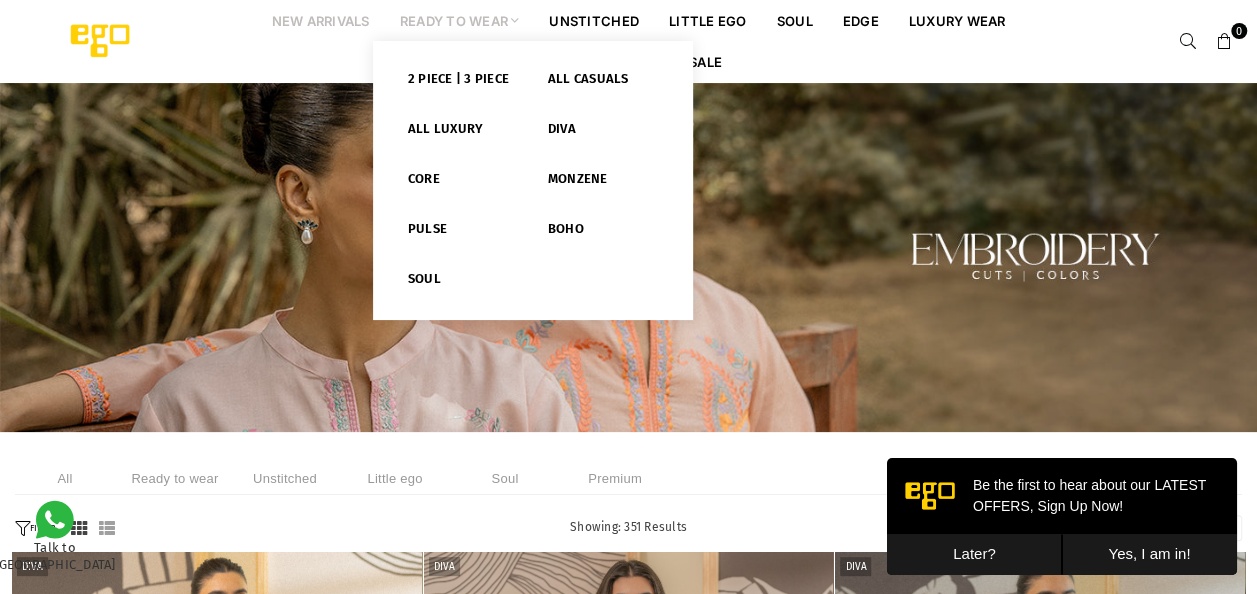 click on "Ready to Wear" at bounding box center [460, 20] 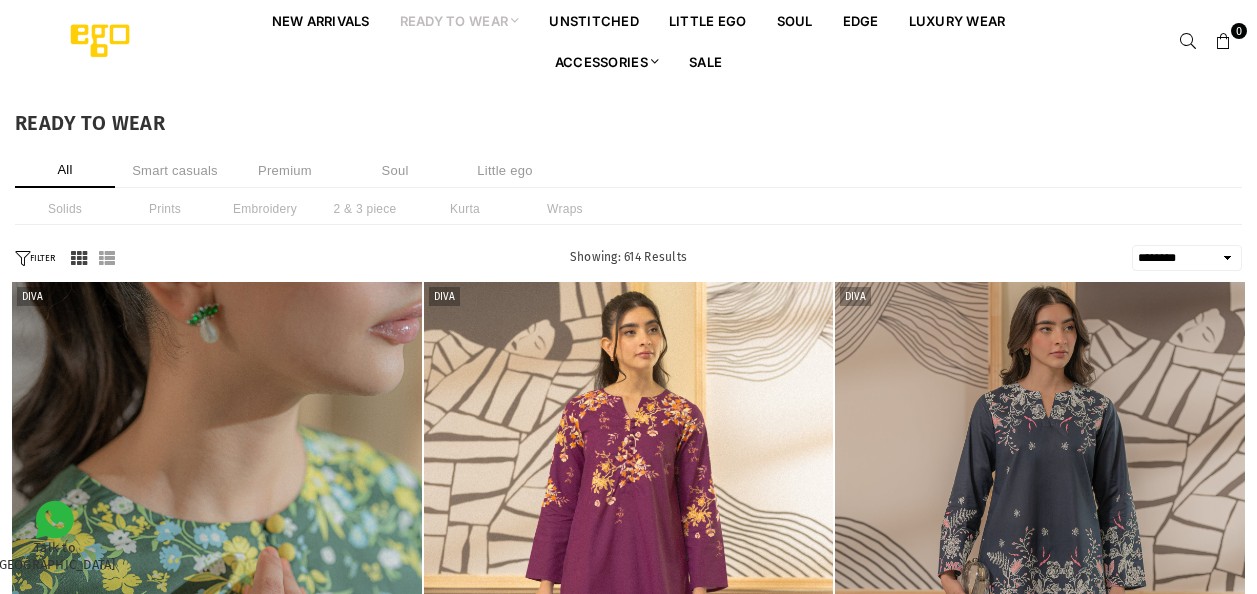 select on "******" 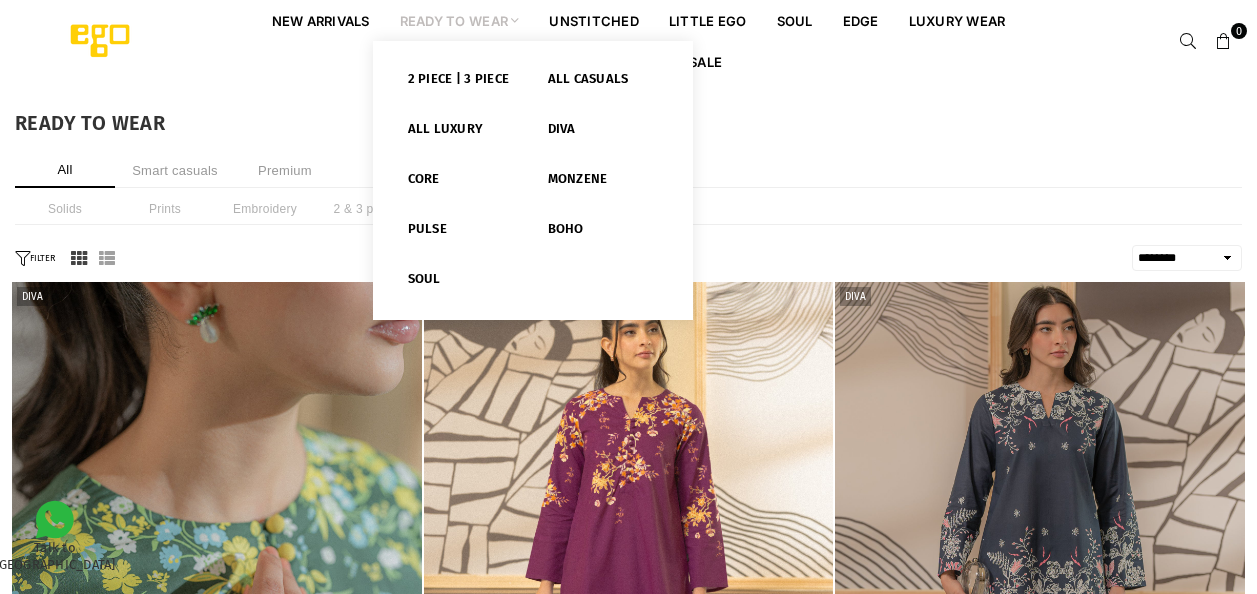 scroll, scrollTop: 0, scrollLeft: 0, axis: both 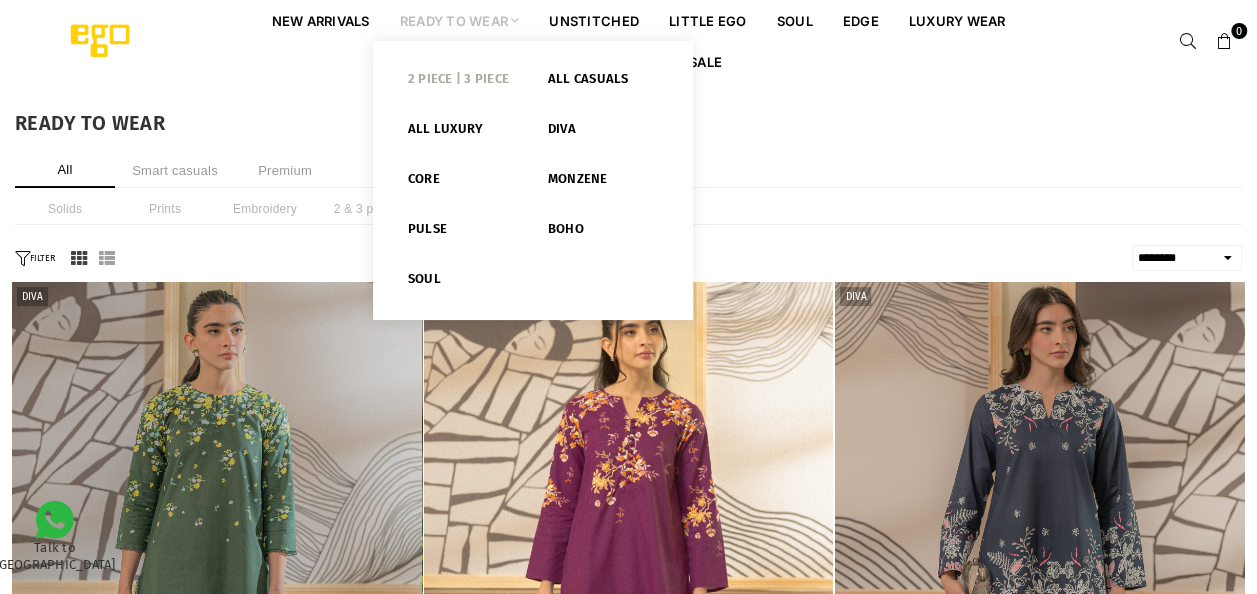 click on "2 PIECE | 3 PIECE" at bounding box center (463, 83) 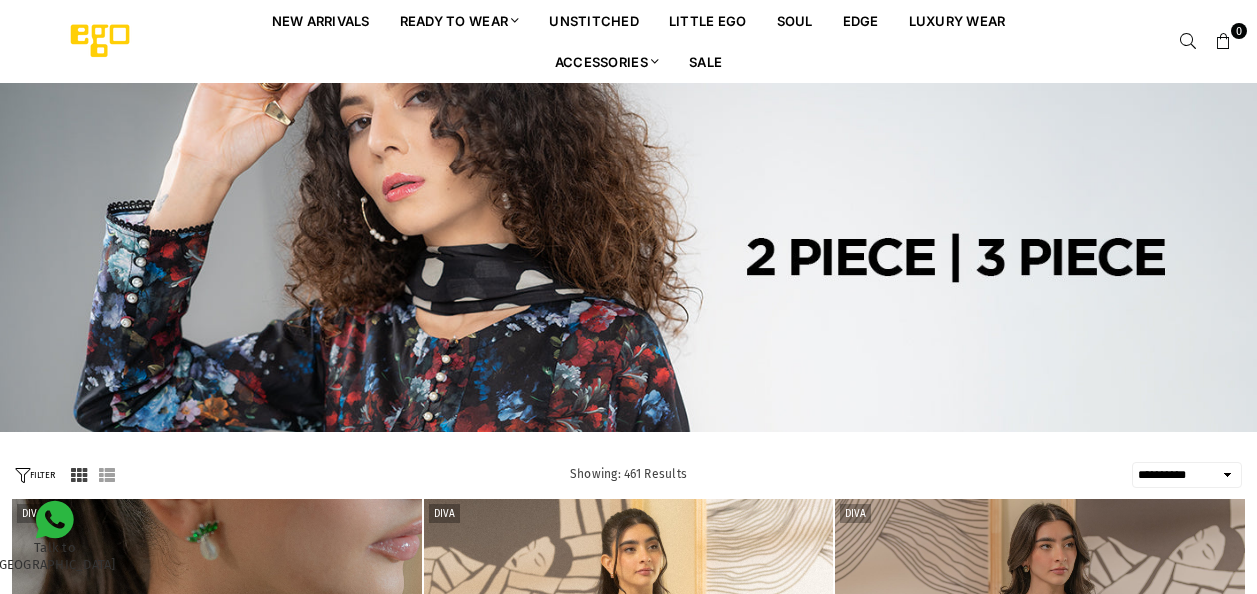 select on "**********" 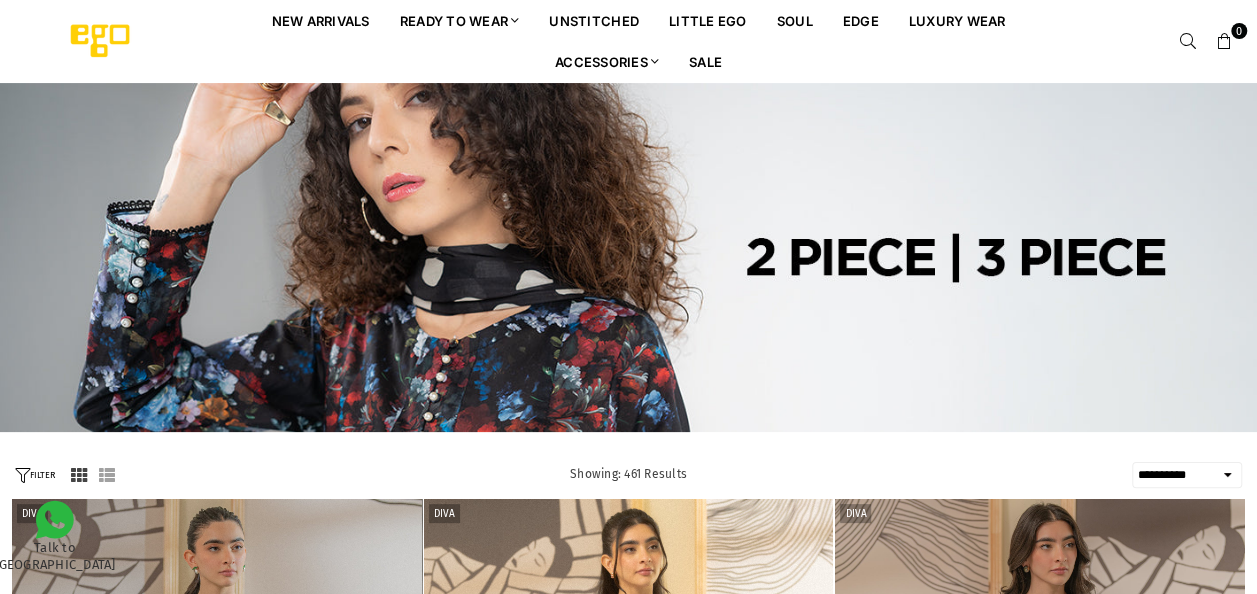 scroll, scrollTop: 0, scrollLeft: 0, axis: both 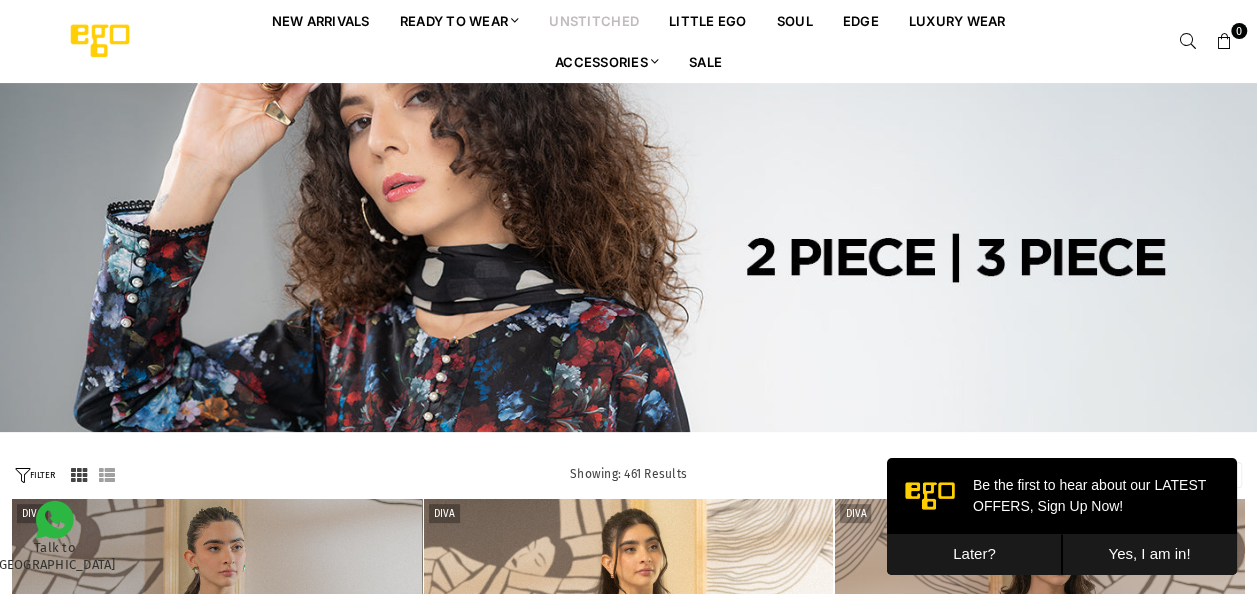click on "unstitched" at bounding box center (594, 20) 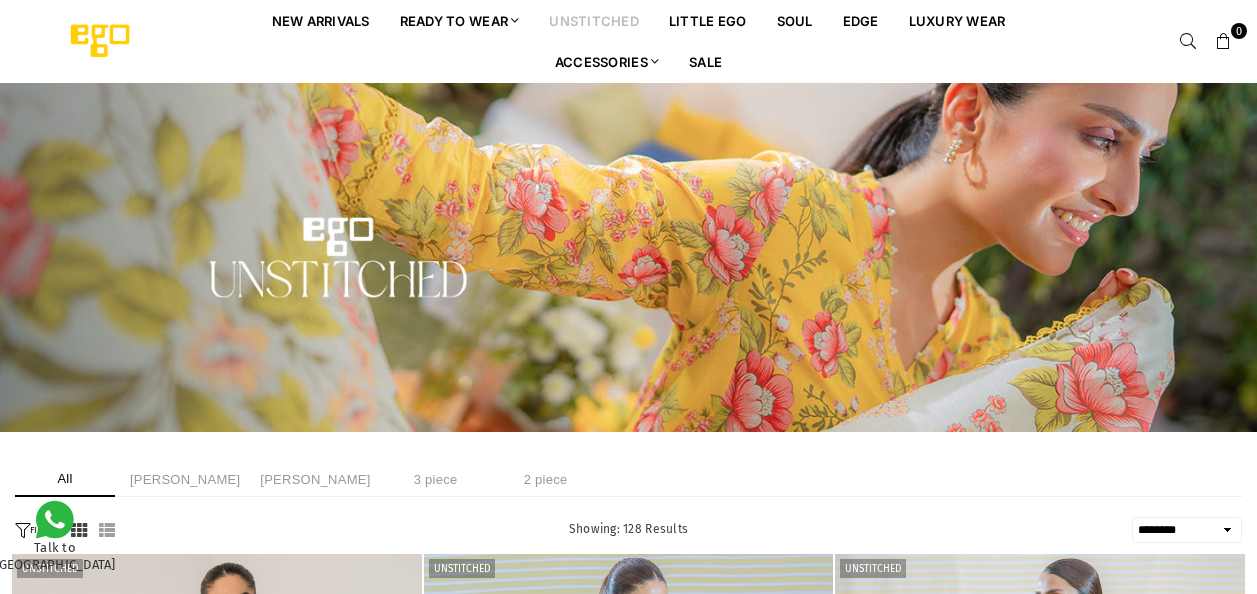 select on "******" 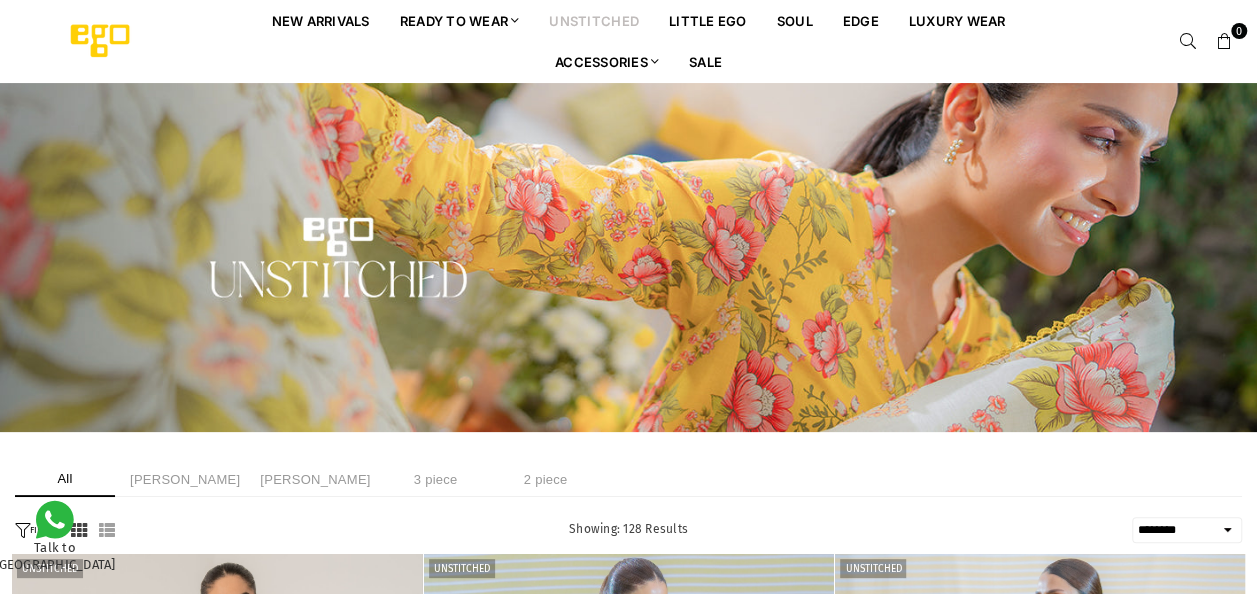scroll, scrollTop: 0, scrollLeft: 0, axis: both 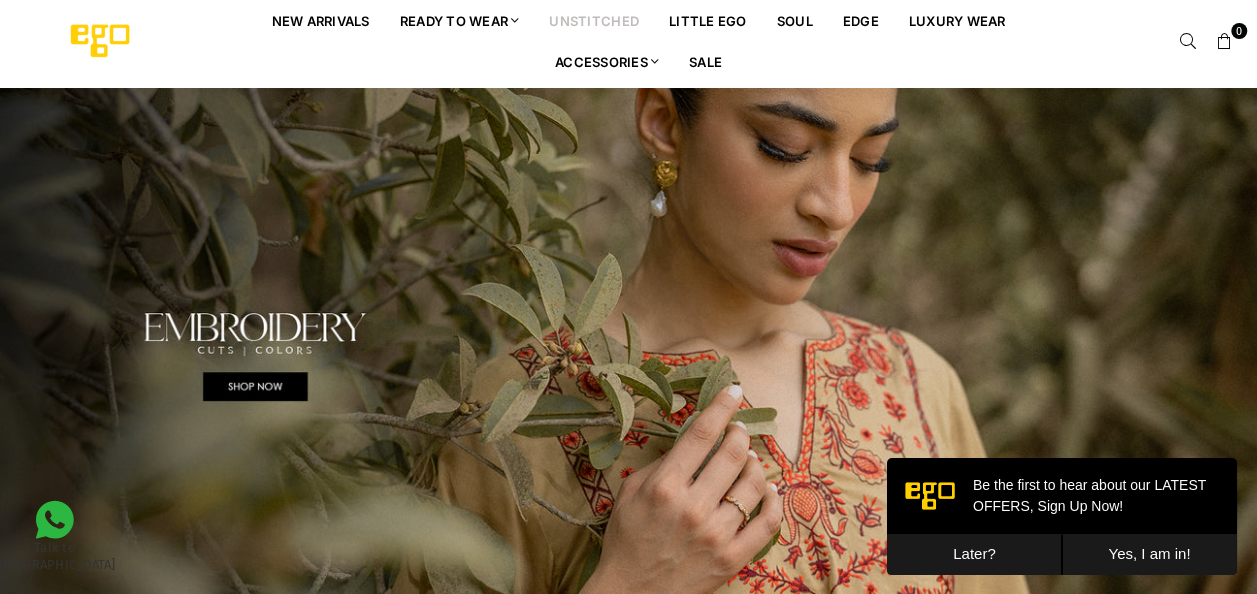 click on "unstitched" at bounding box center (594, 20) 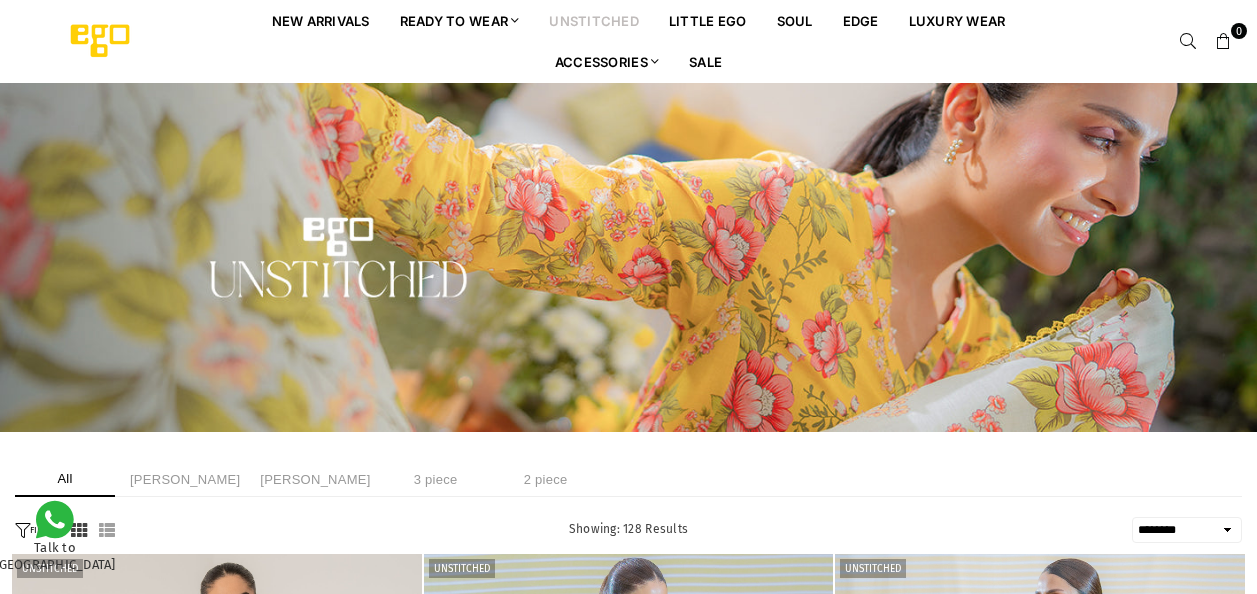 select on "******" 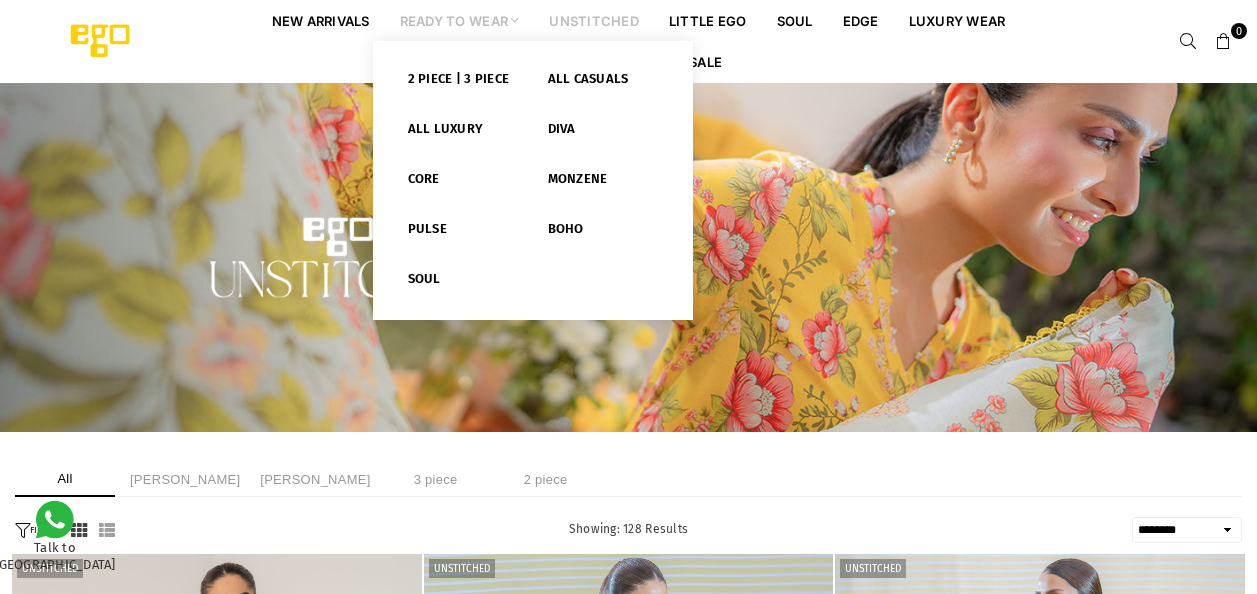 scroll, scrollTop: 0, scrollLeft: 0, axis: both 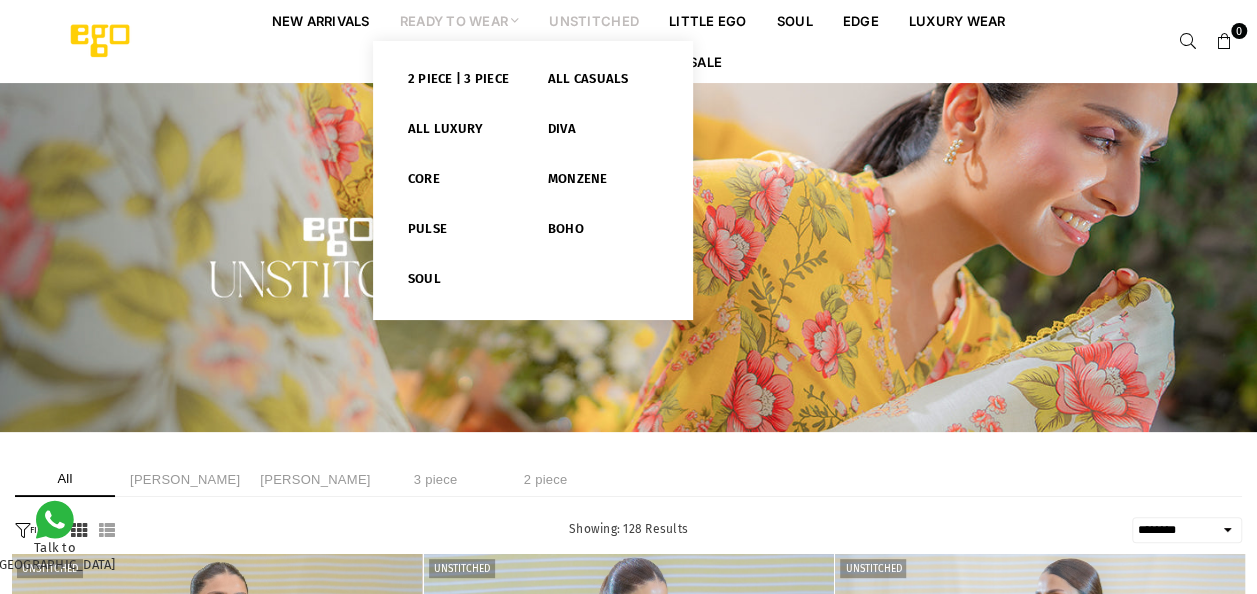click on "Ready to Wear" at bounding box center (460, 20) 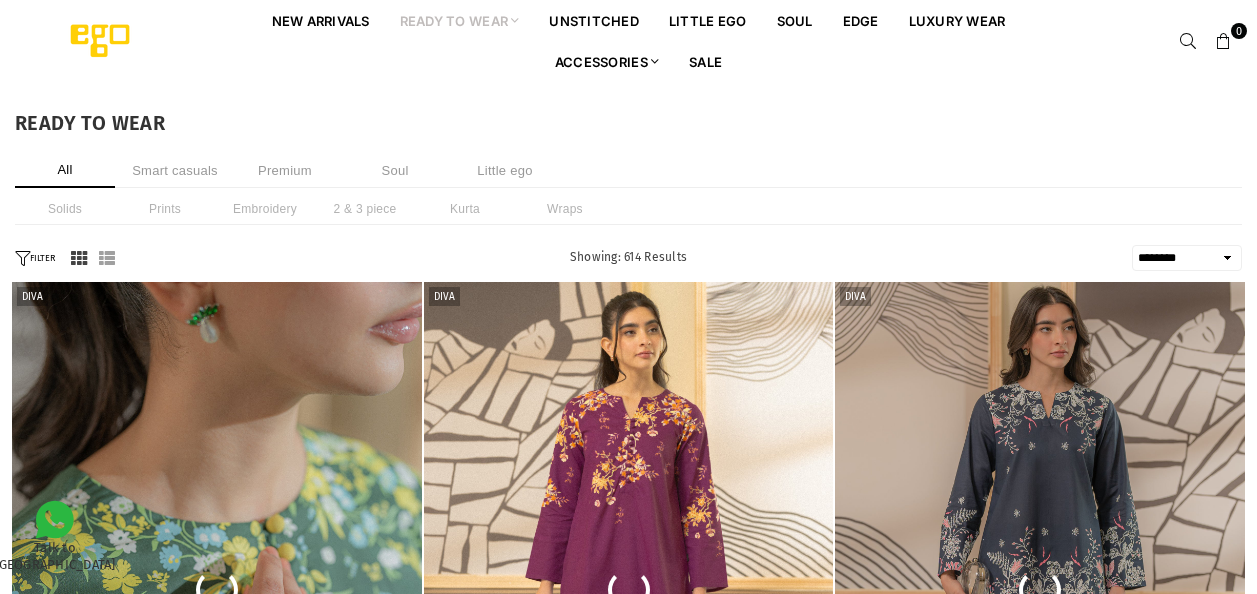 select on "******" 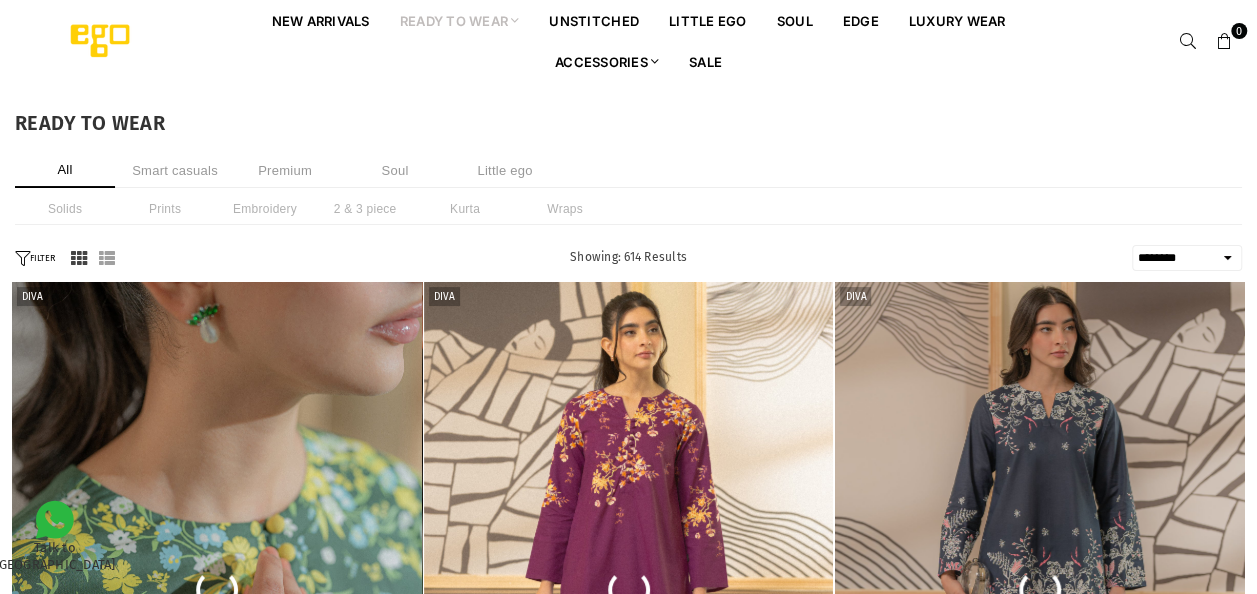 scroll, scrollTop: 0, scrollLeft: 0, axis: both 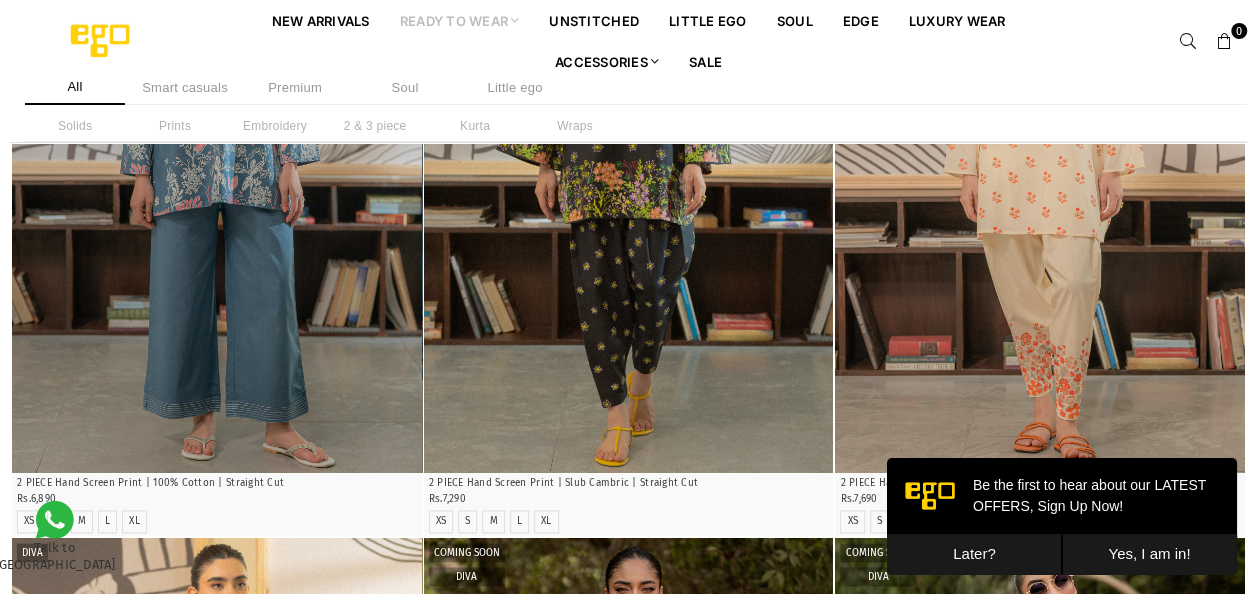 click on "Later?" at bounding box center [974, 554] 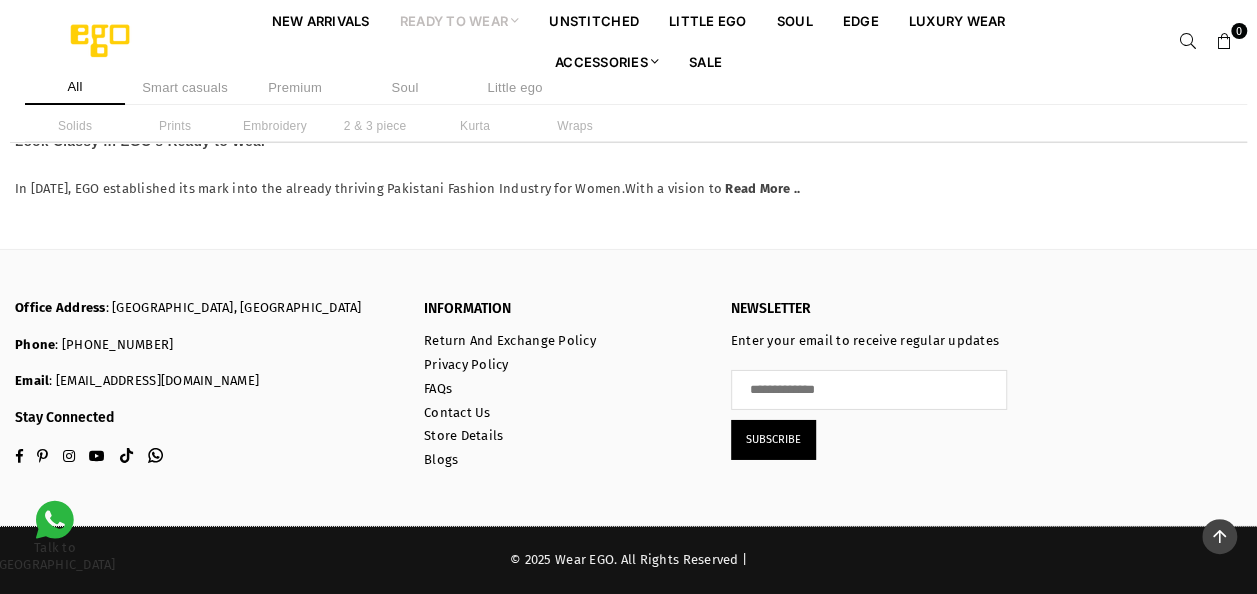 scroll, scrollTop: 4706, scrollLeft: 0, axis: vertical 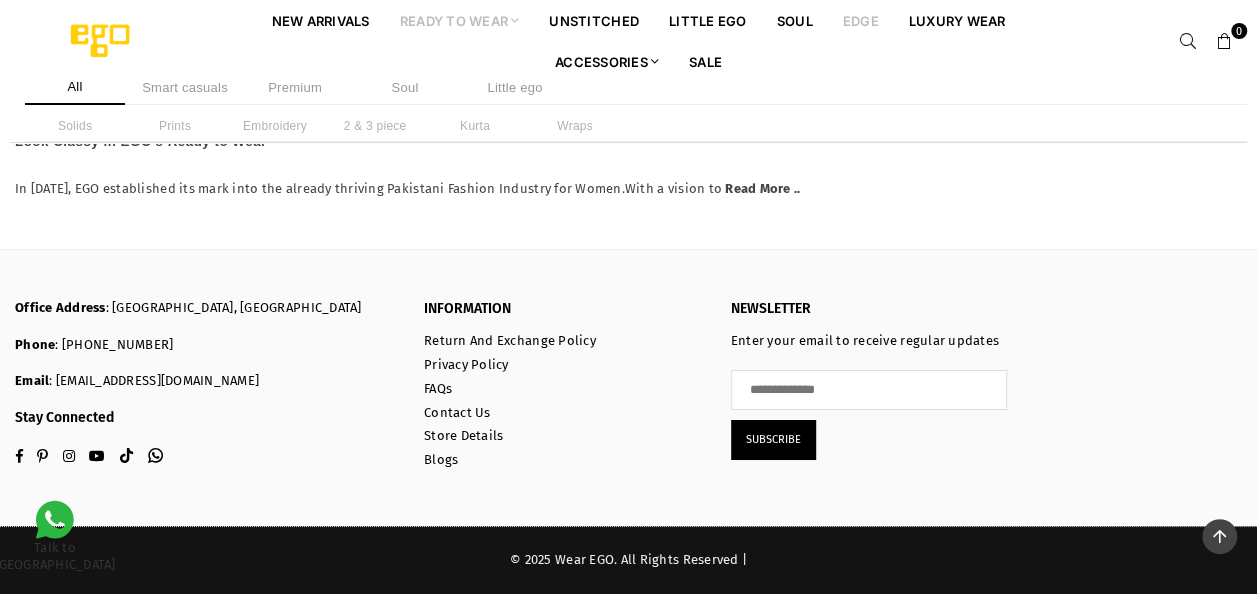click on "EDGE" at bounding box center (861, 20) 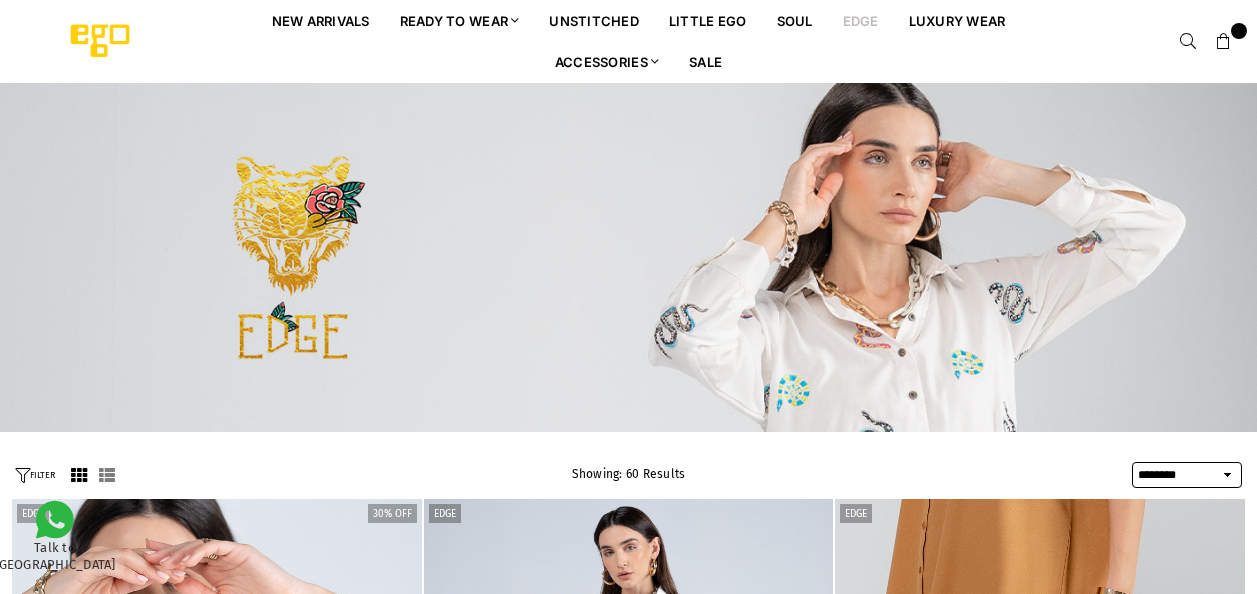 select on "******" 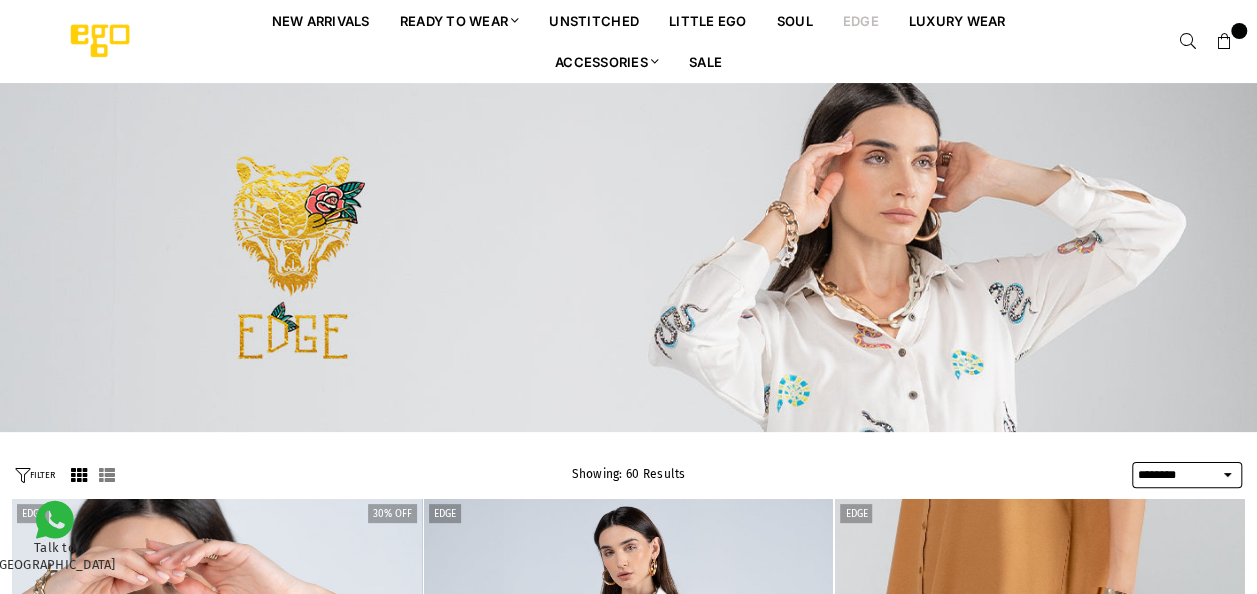scroll, scrollTop: 0, scrollLeft: 0, axis: both 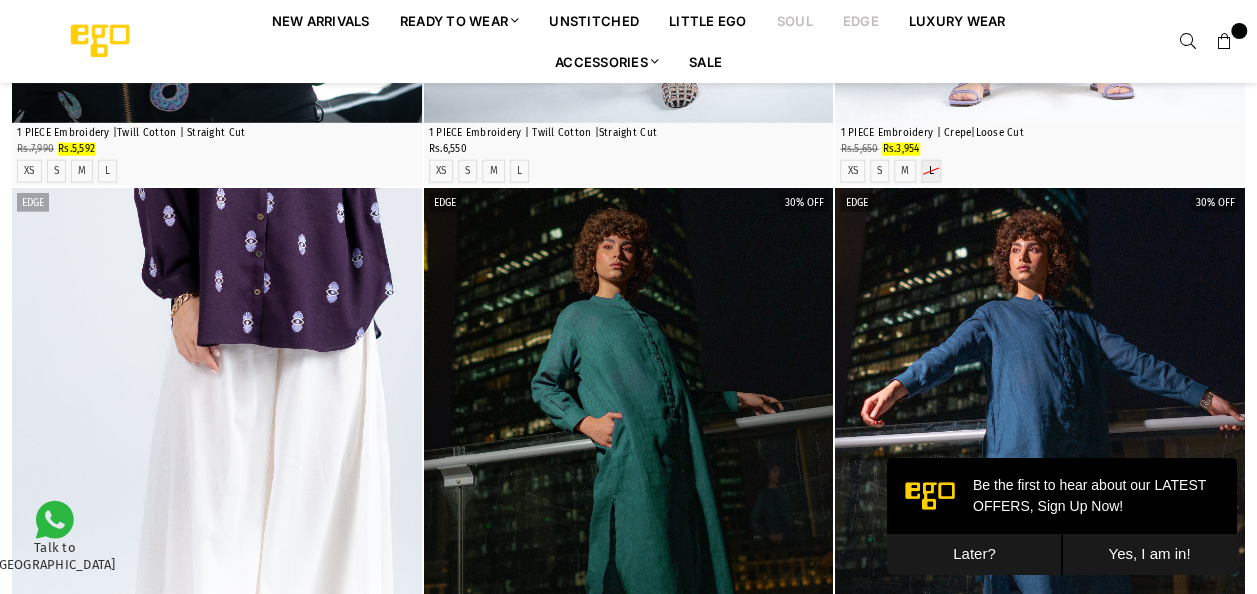 click on "Soul" at bounding box center [795, 20] 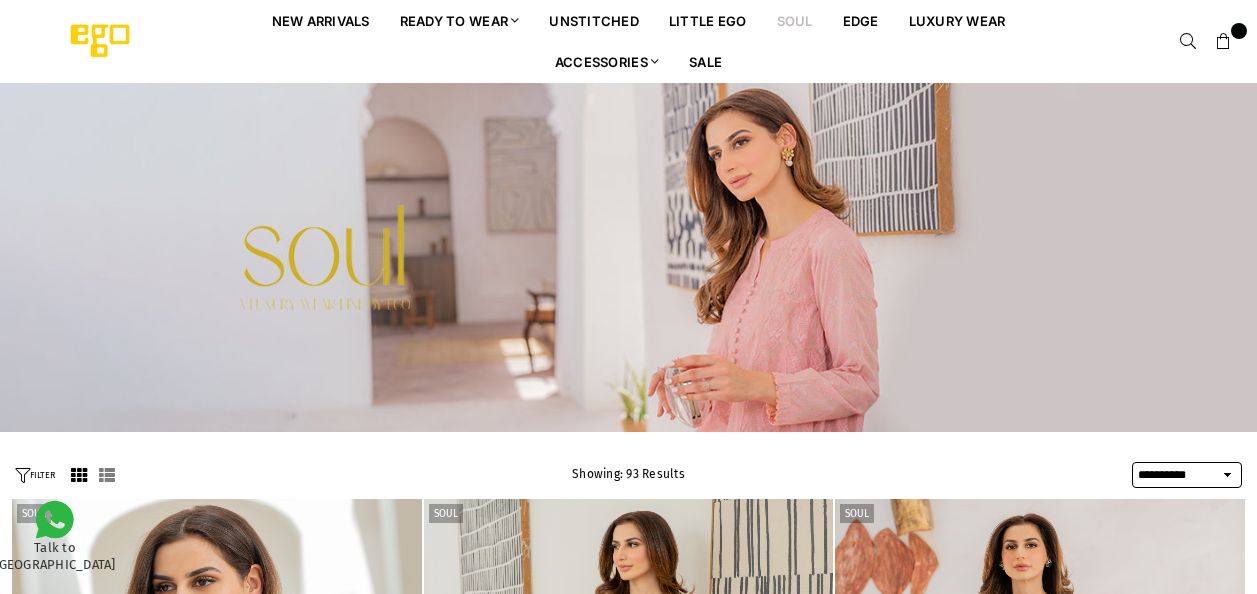 select on "**********" 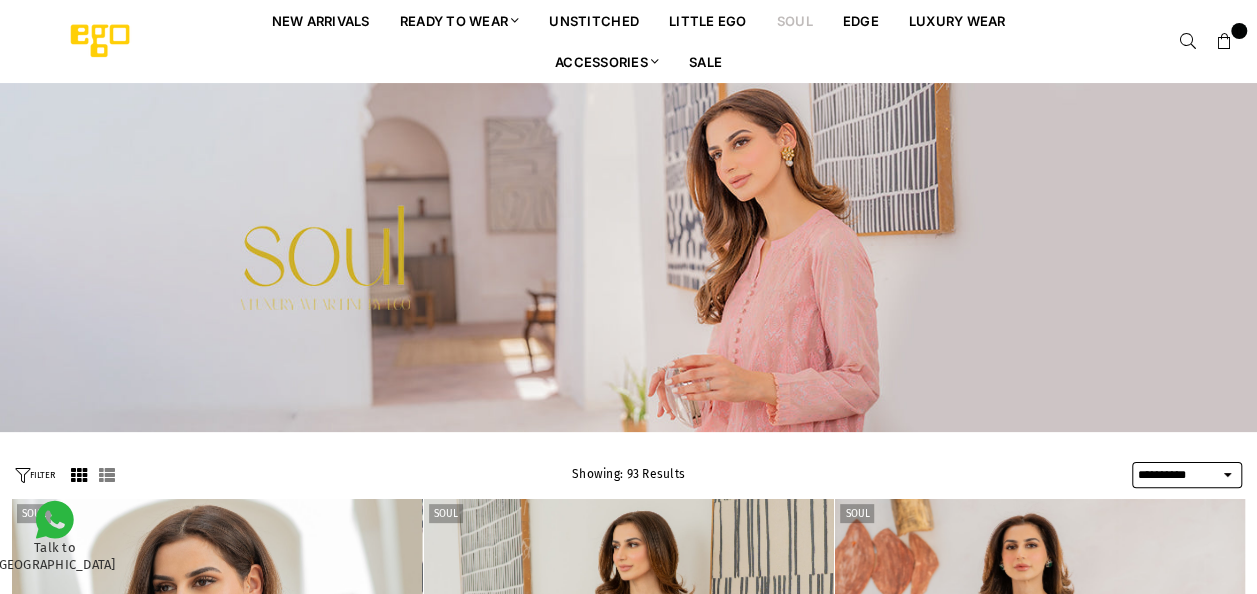 scroll, scrollTop: 0, scrollLeft: 0, axis: both 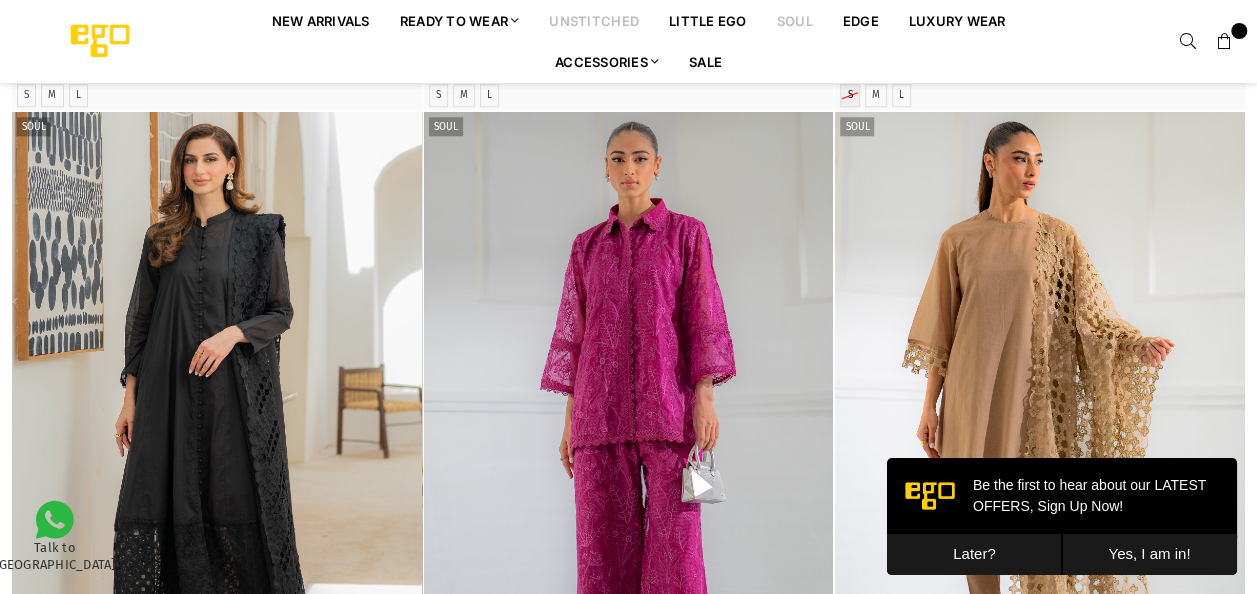 click on "unstitched" at bounding box center [594, 20] 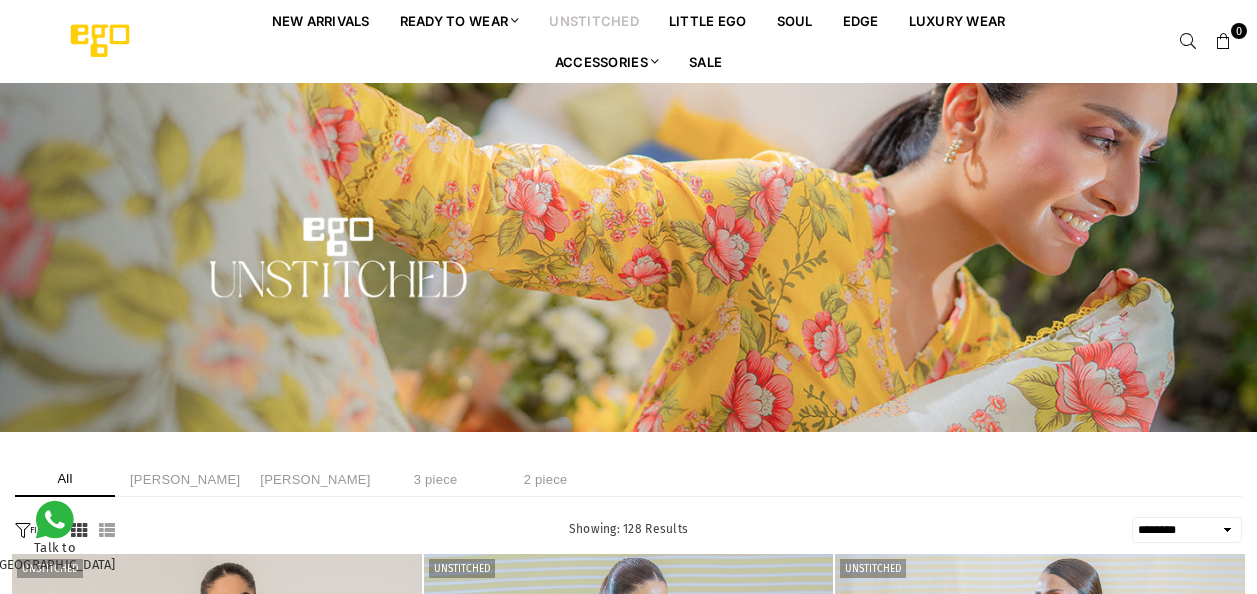 select on "******" 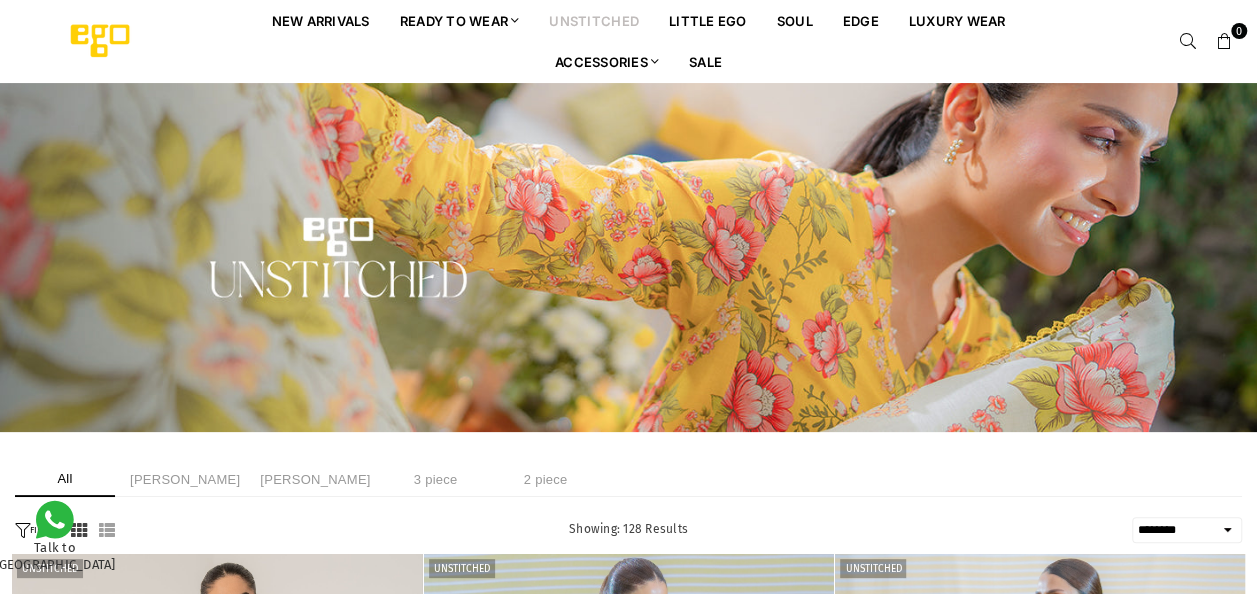 scroll, scrollTop: 0, scrollLeft: 0, axis: both 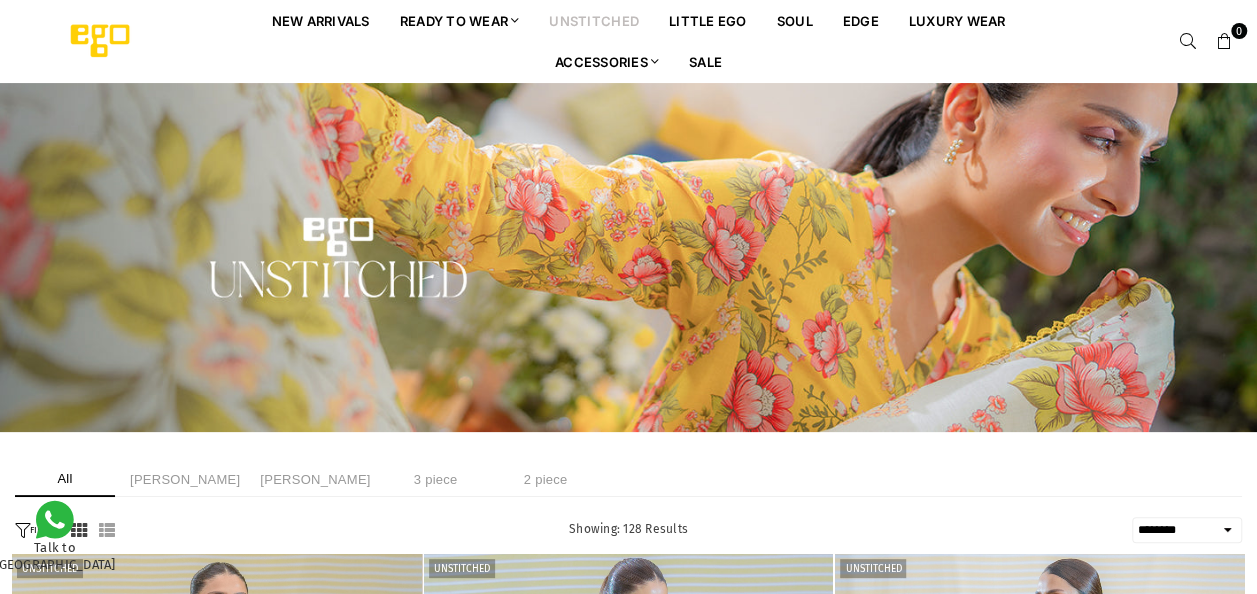 click at bounding box center [628, 257] 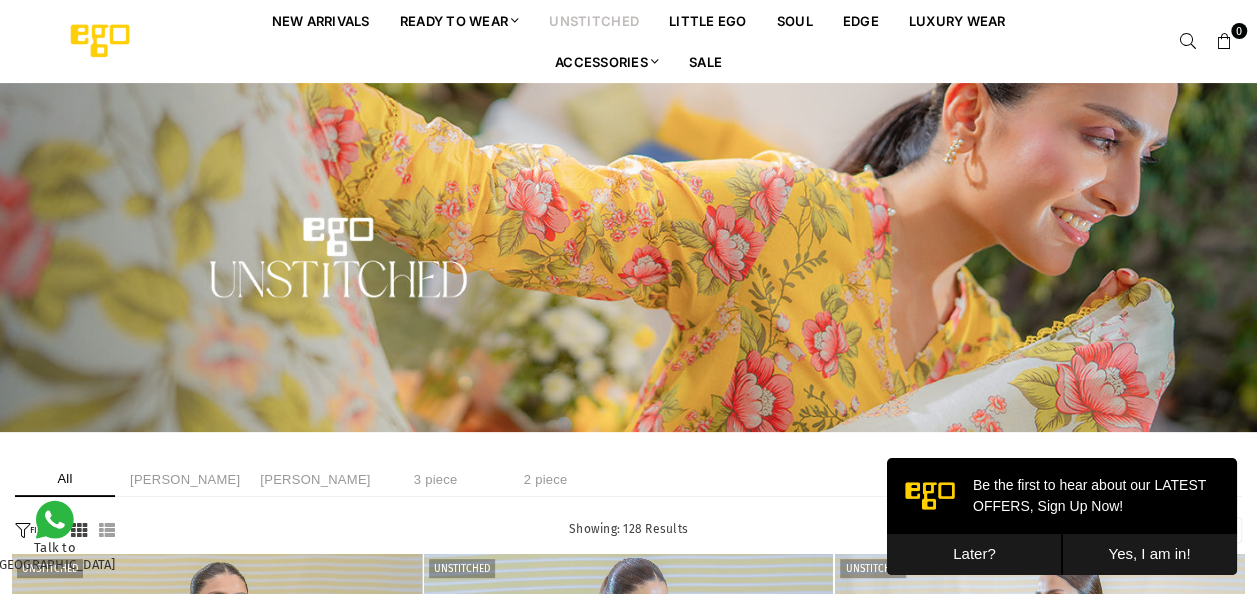 scroll, scrollTop: 0, scrollLeft: 0, axis: both 